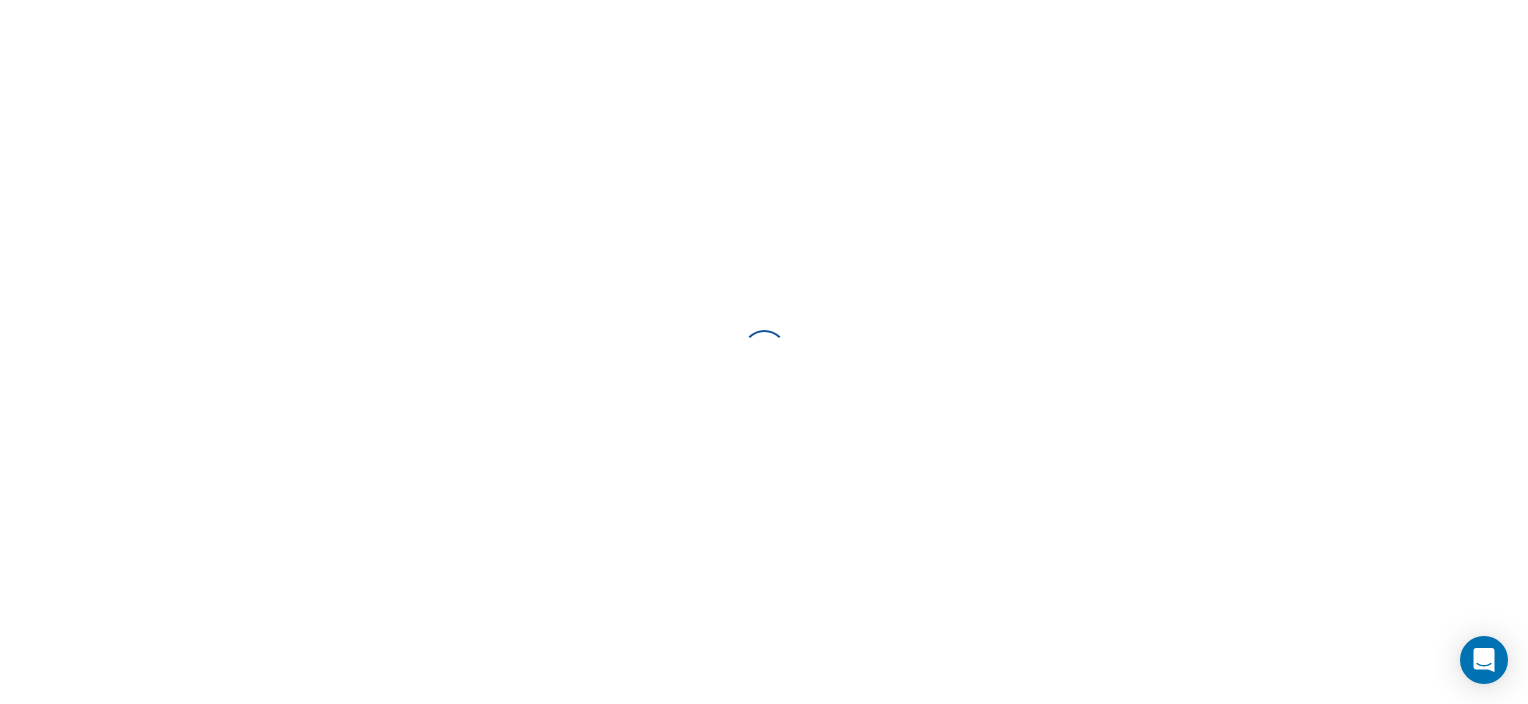 scroll, scrollTop: 0, scrollLeft: 0, axis: both 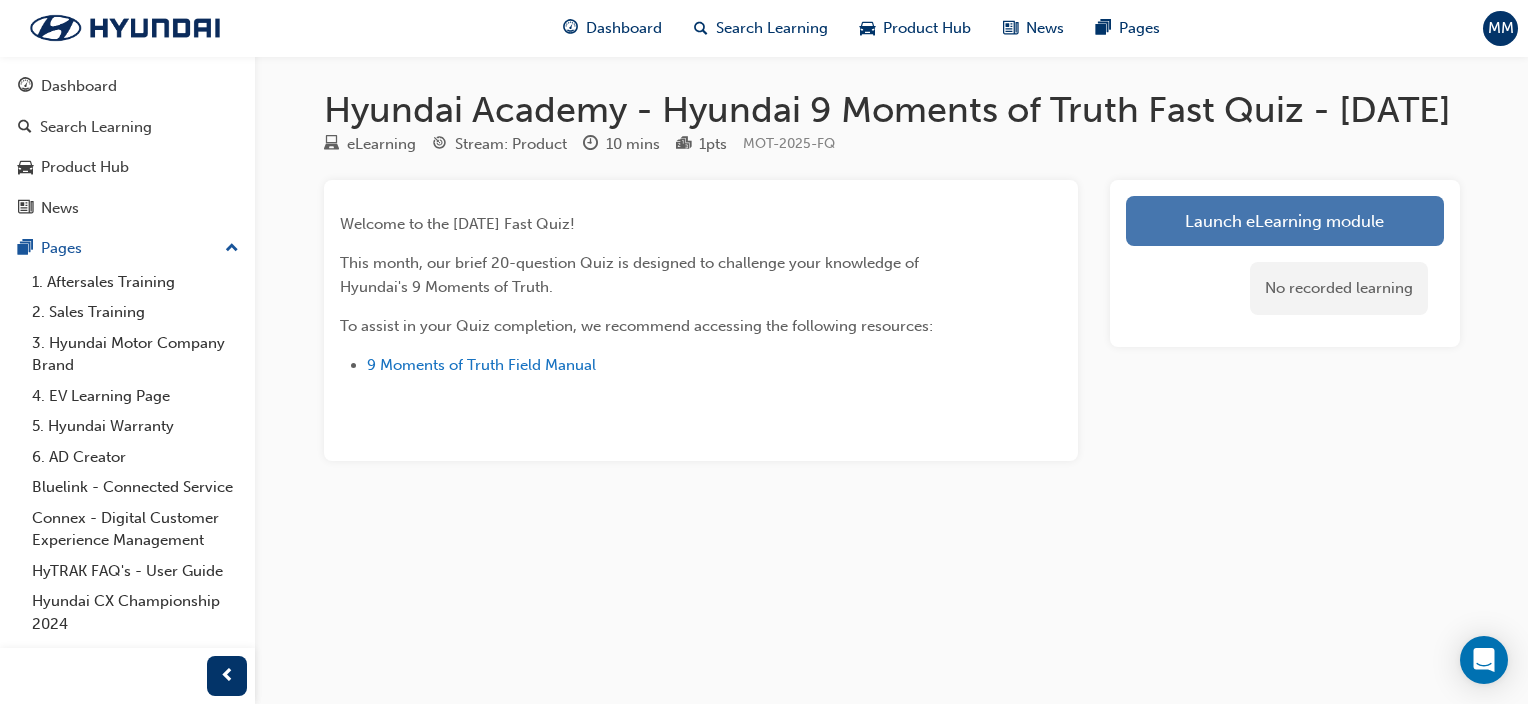 click on "Launch eLearning module" at bounding box center (1285, 221) 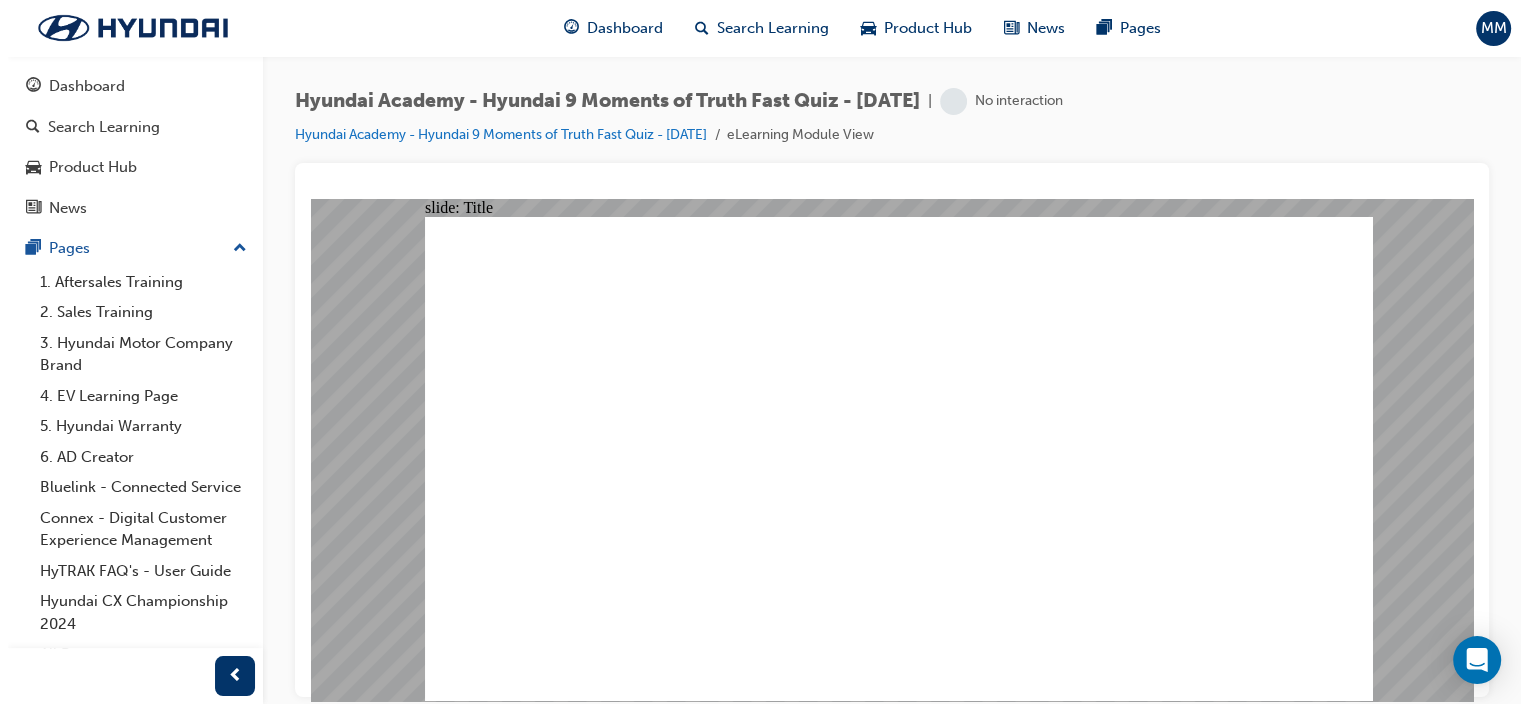 scroll, scrollTop: 0, scrollLeft: 0, axis: both 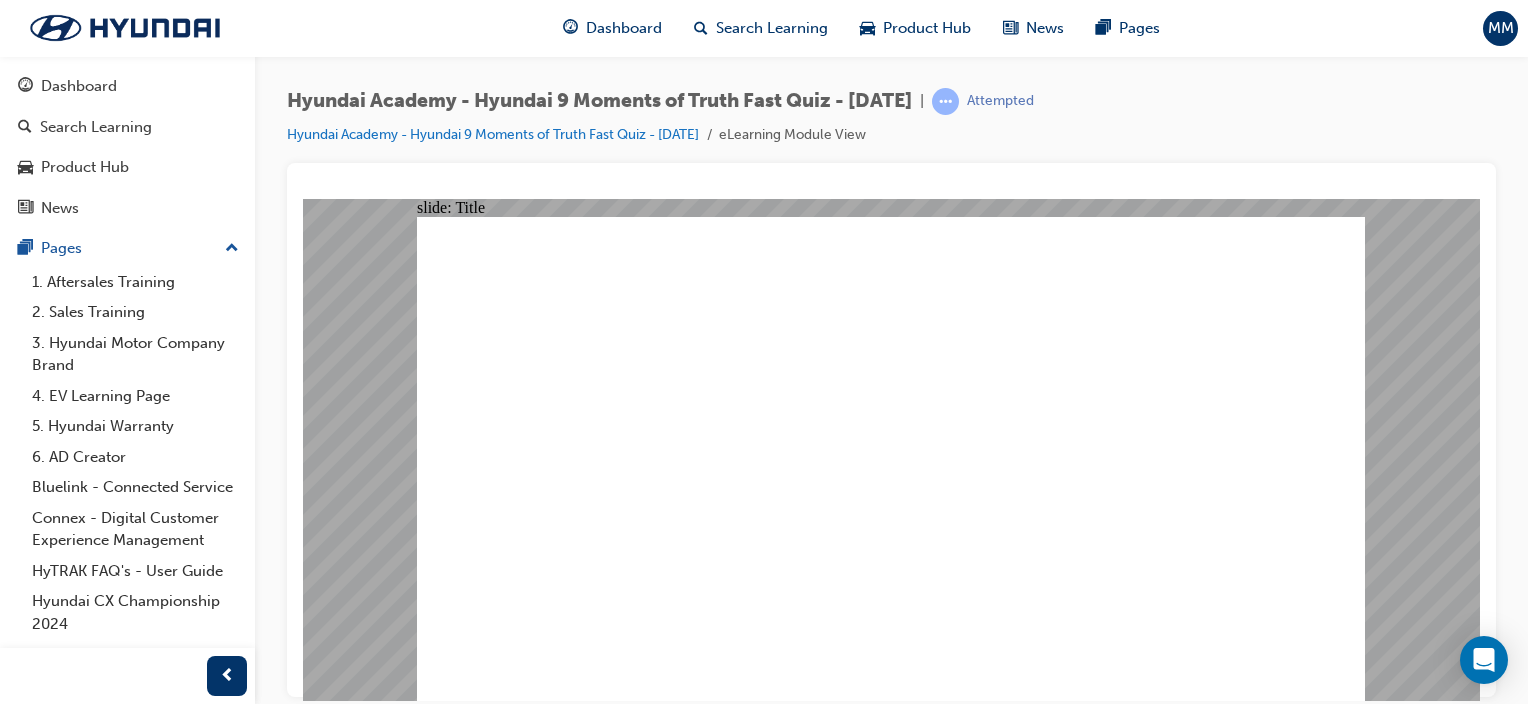 click 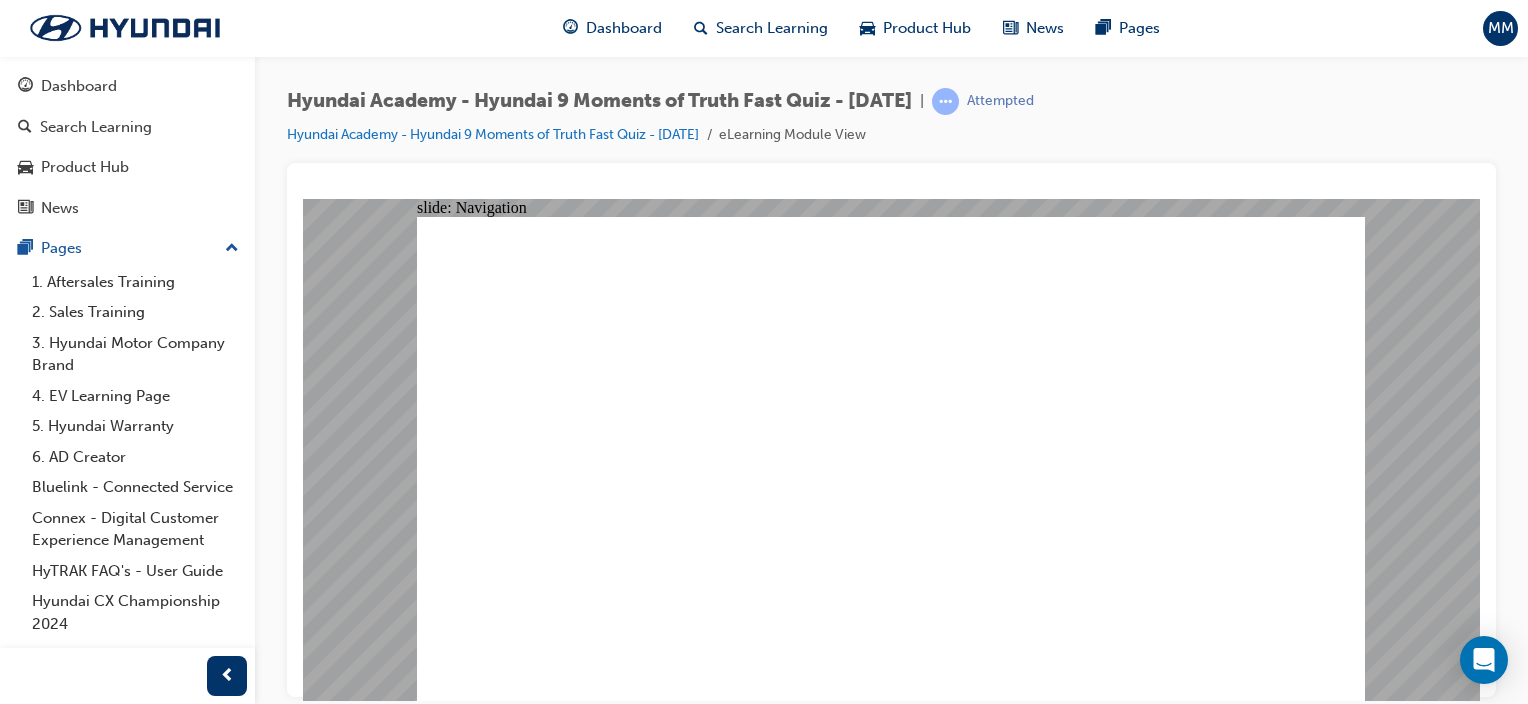 click 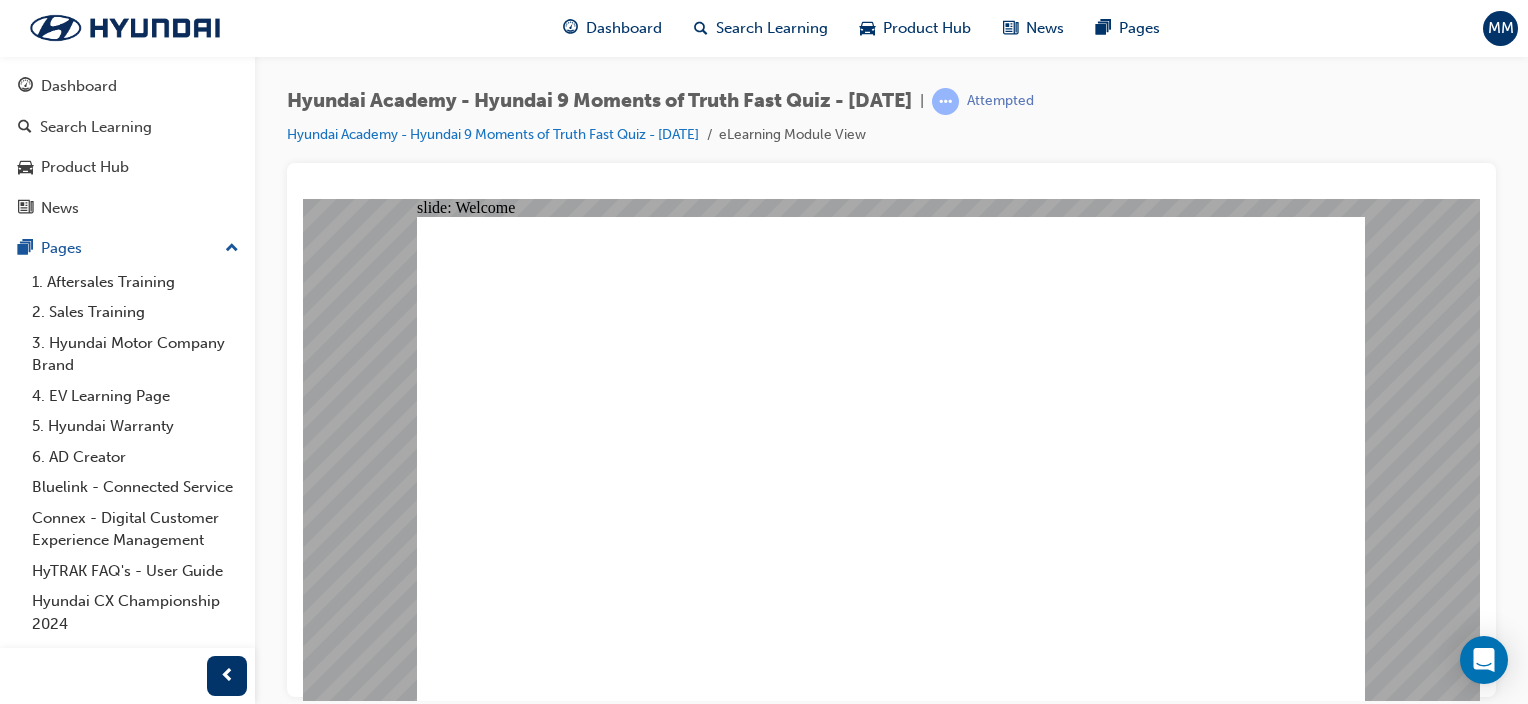 click 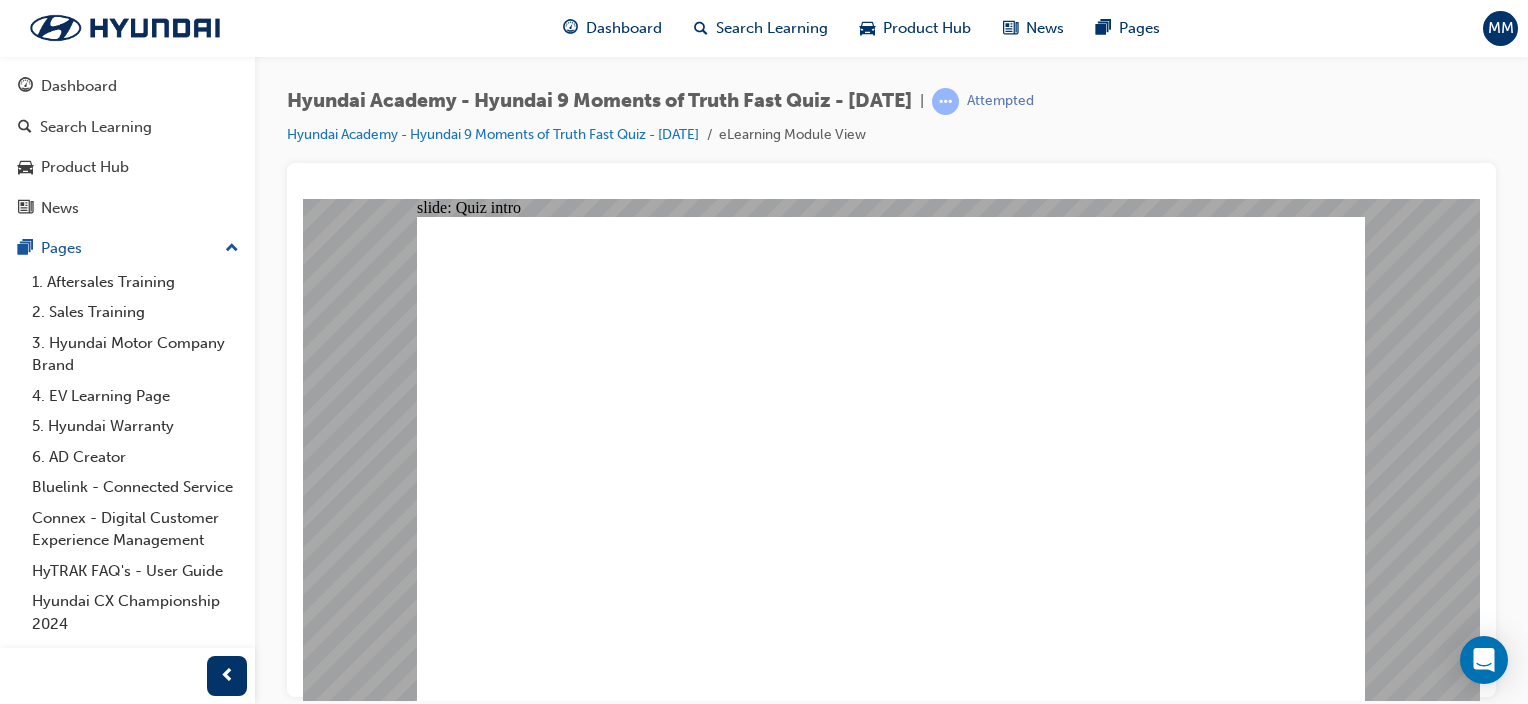 click 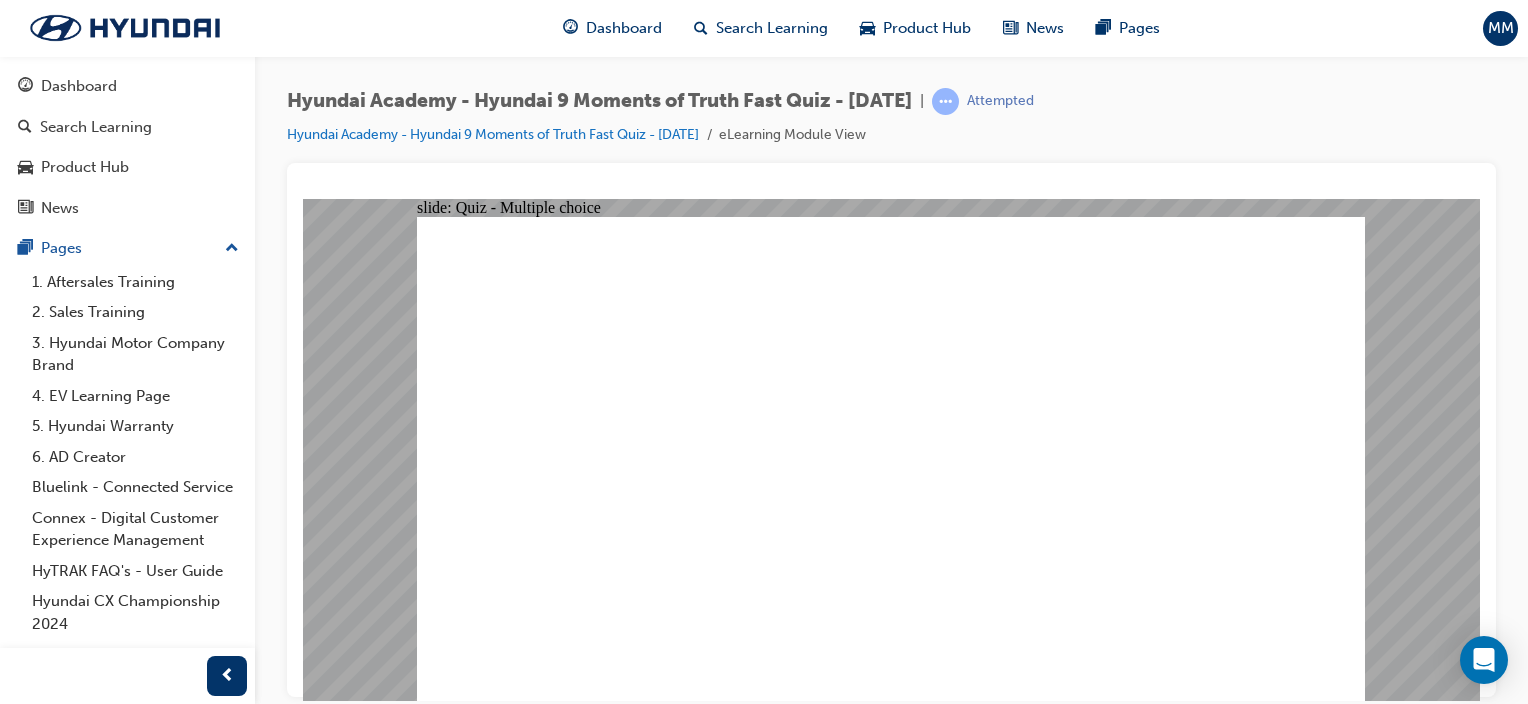 click 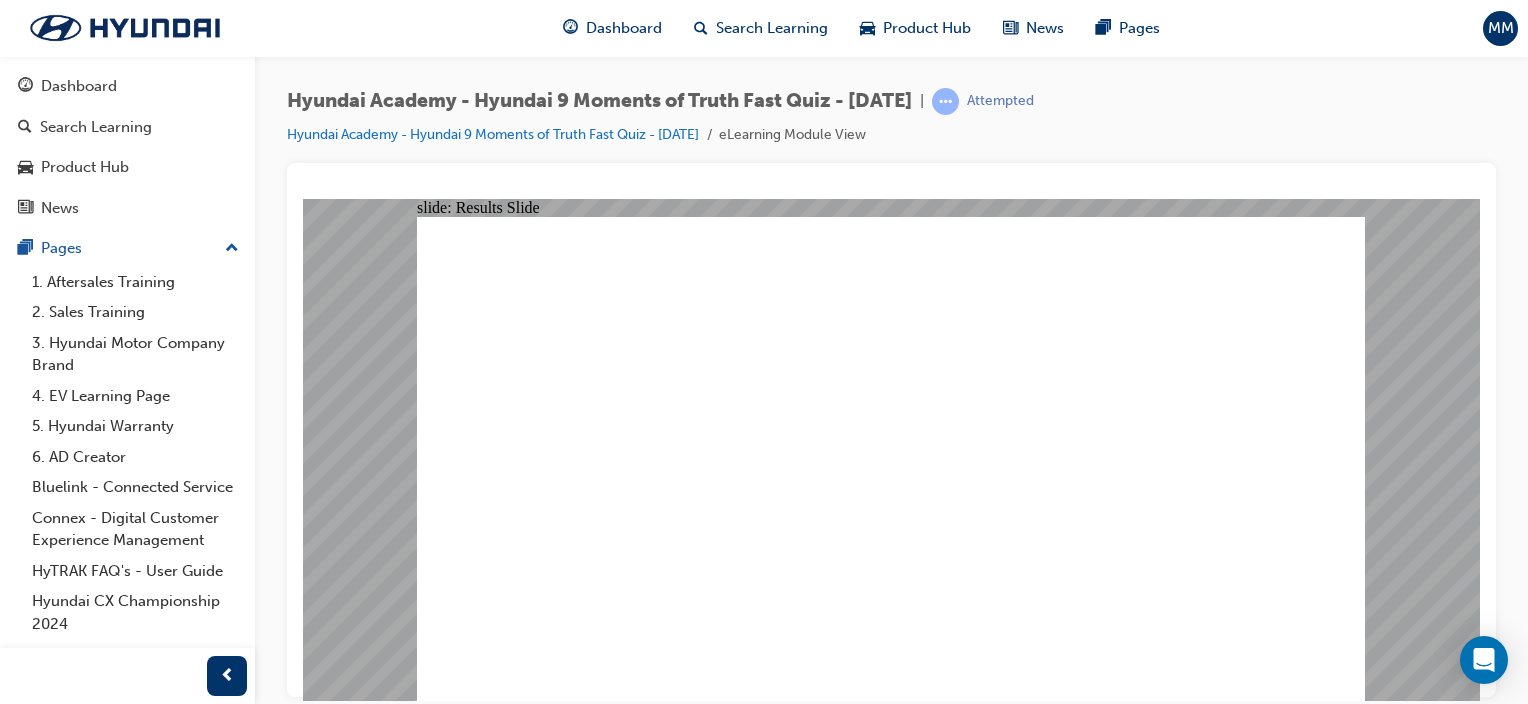 click 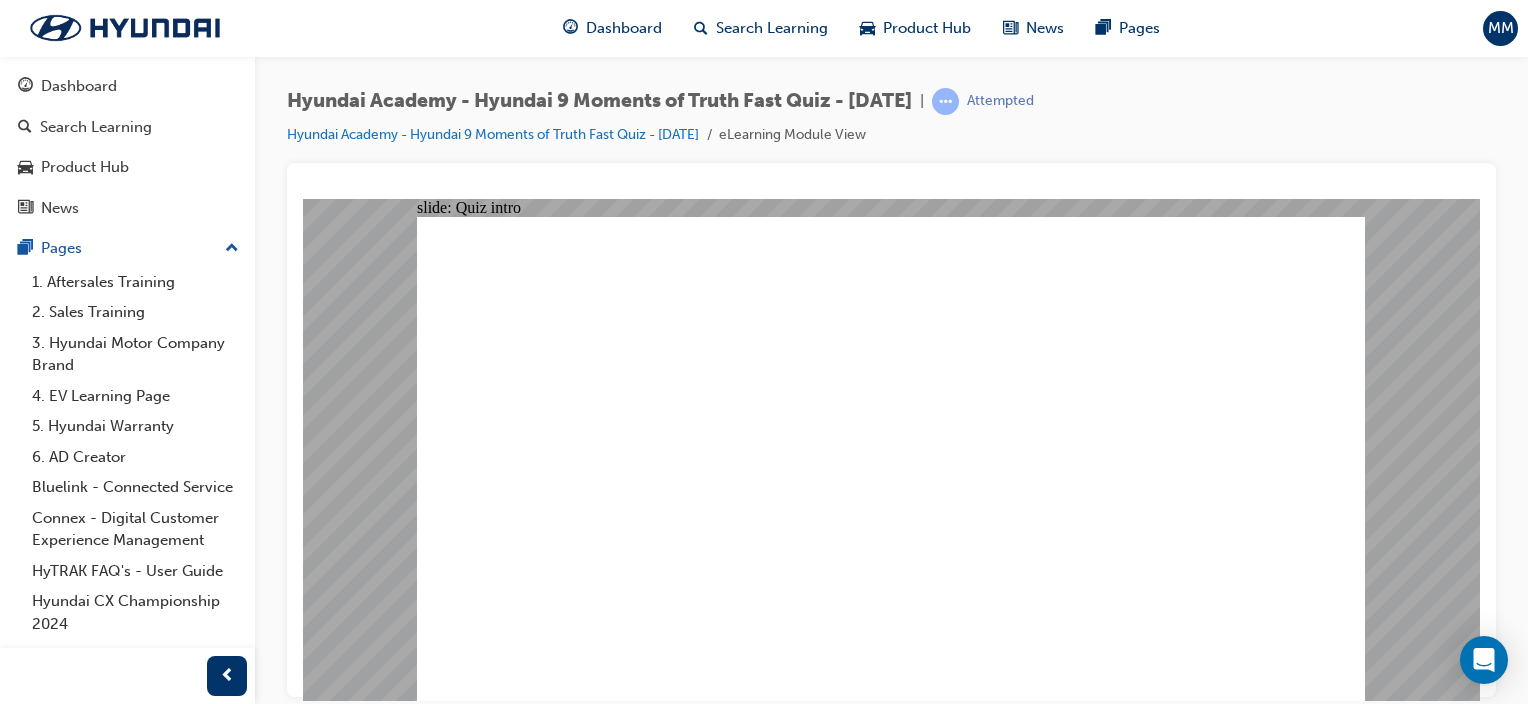 click 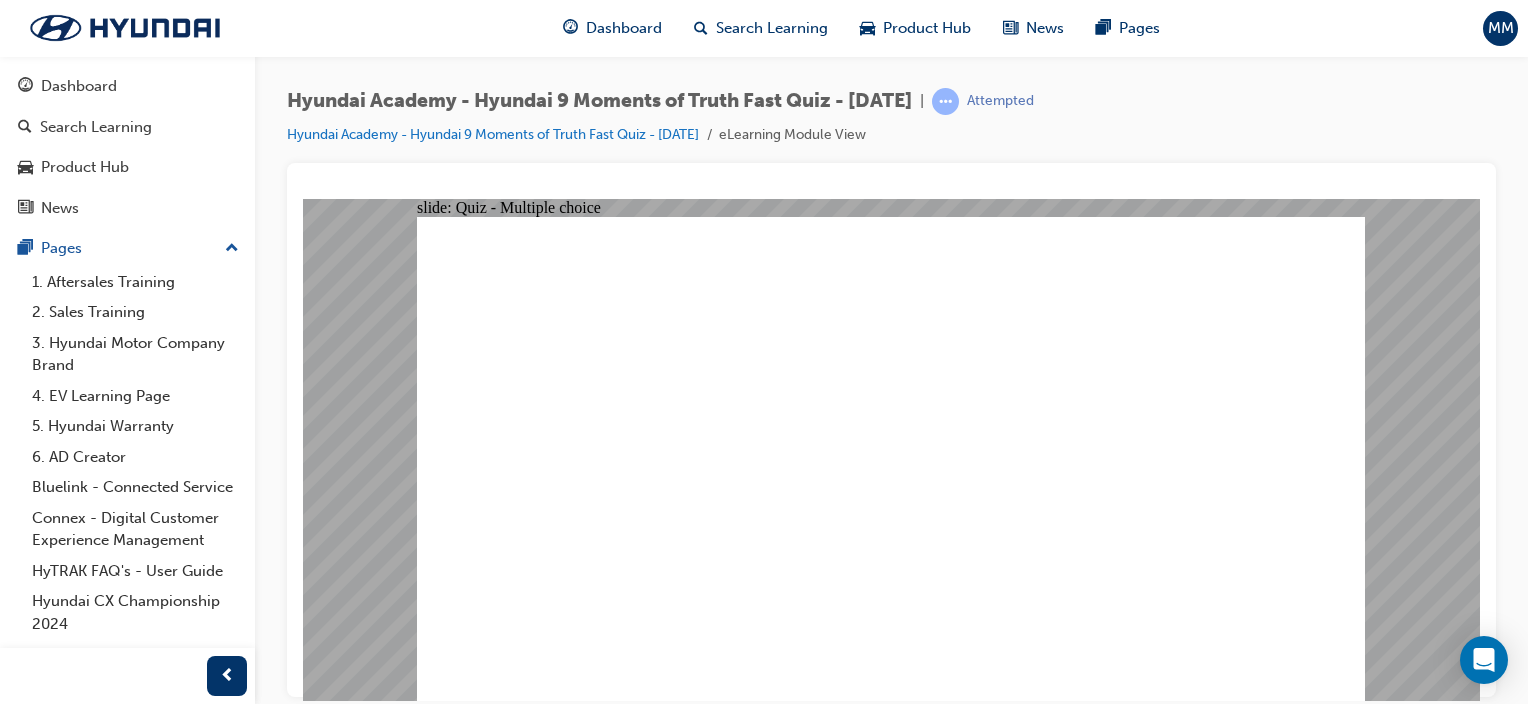 click 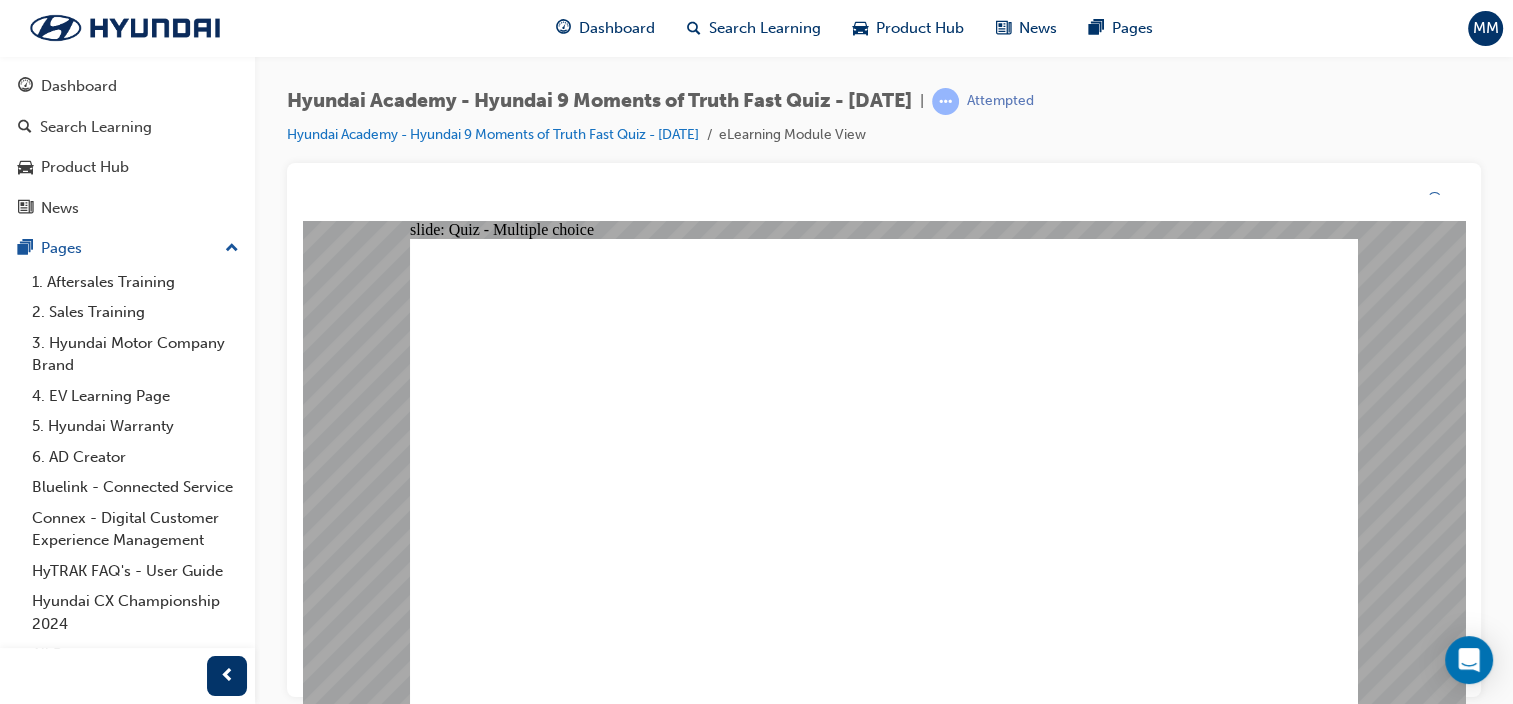 click 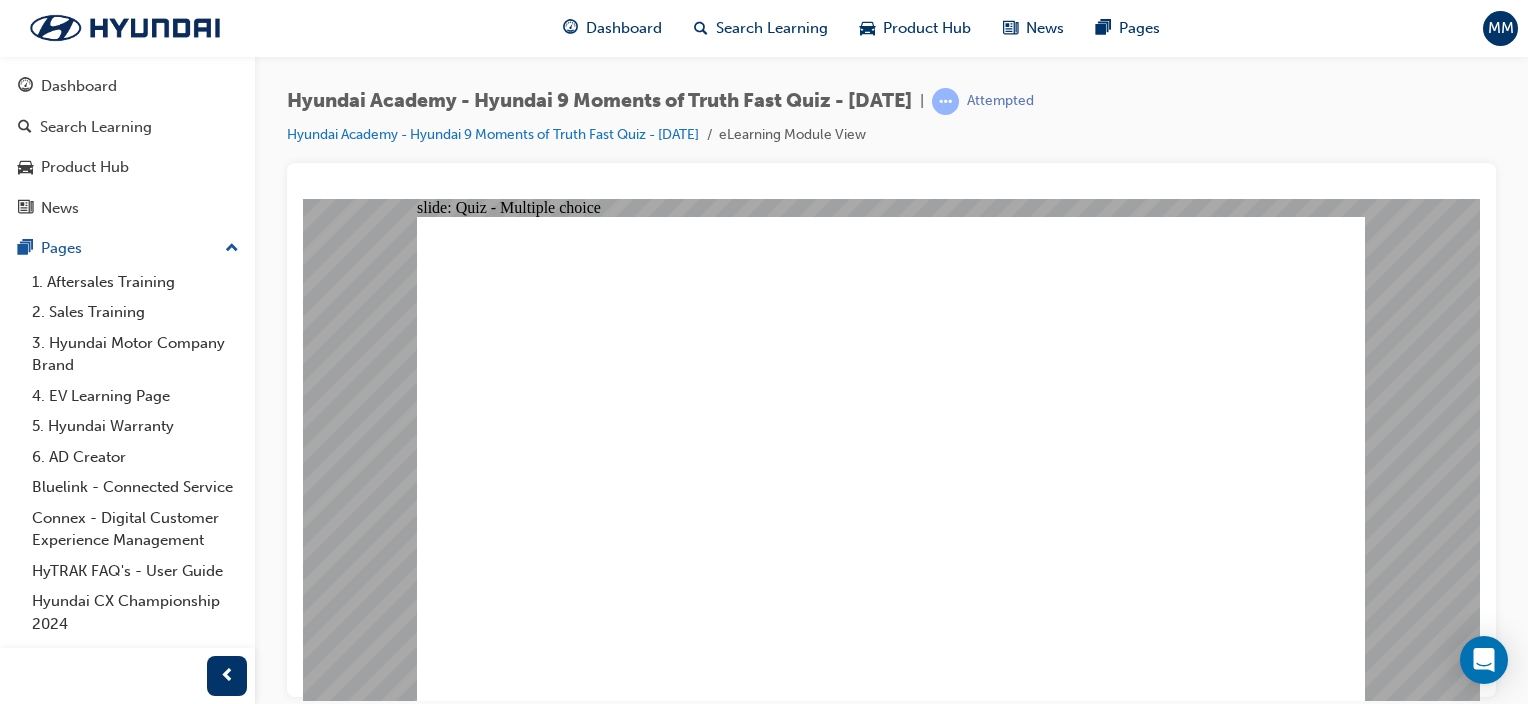 click 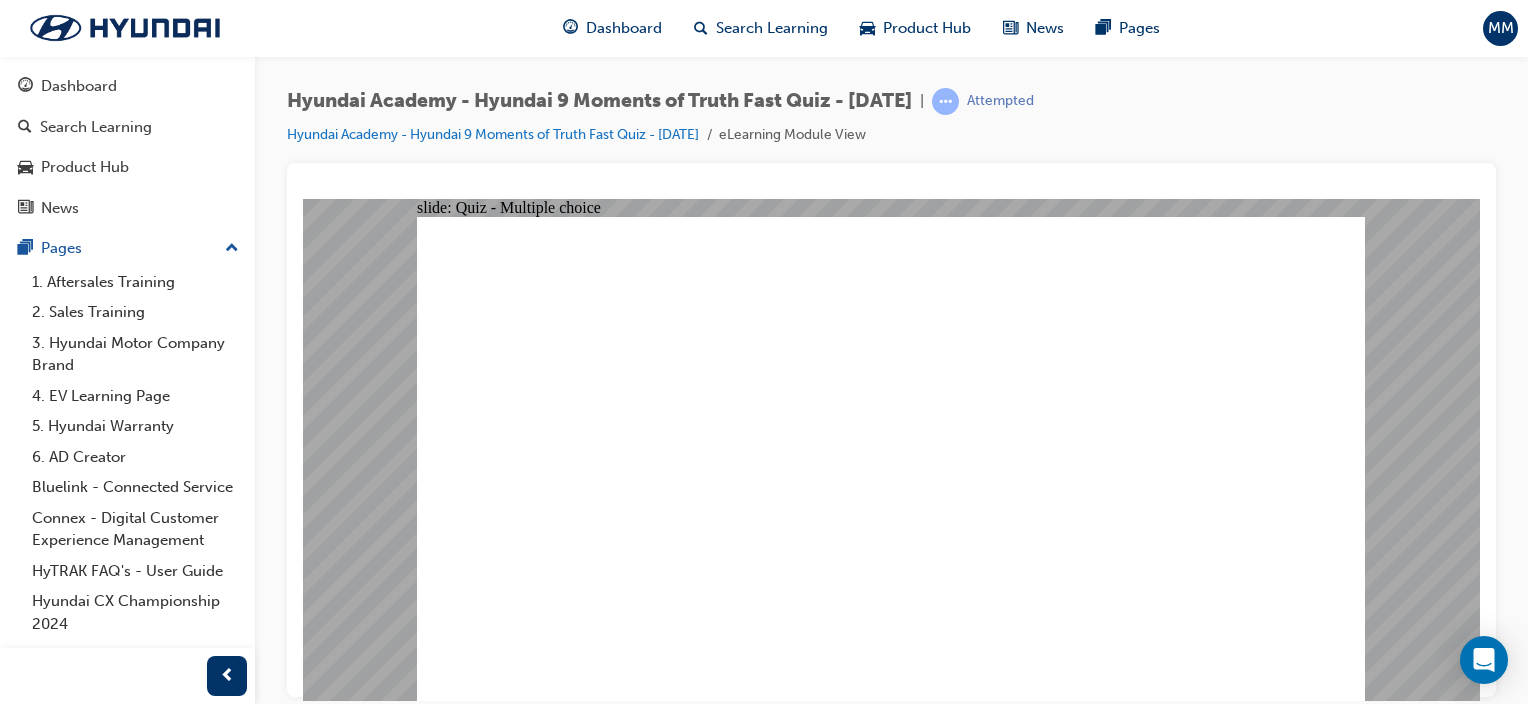 click 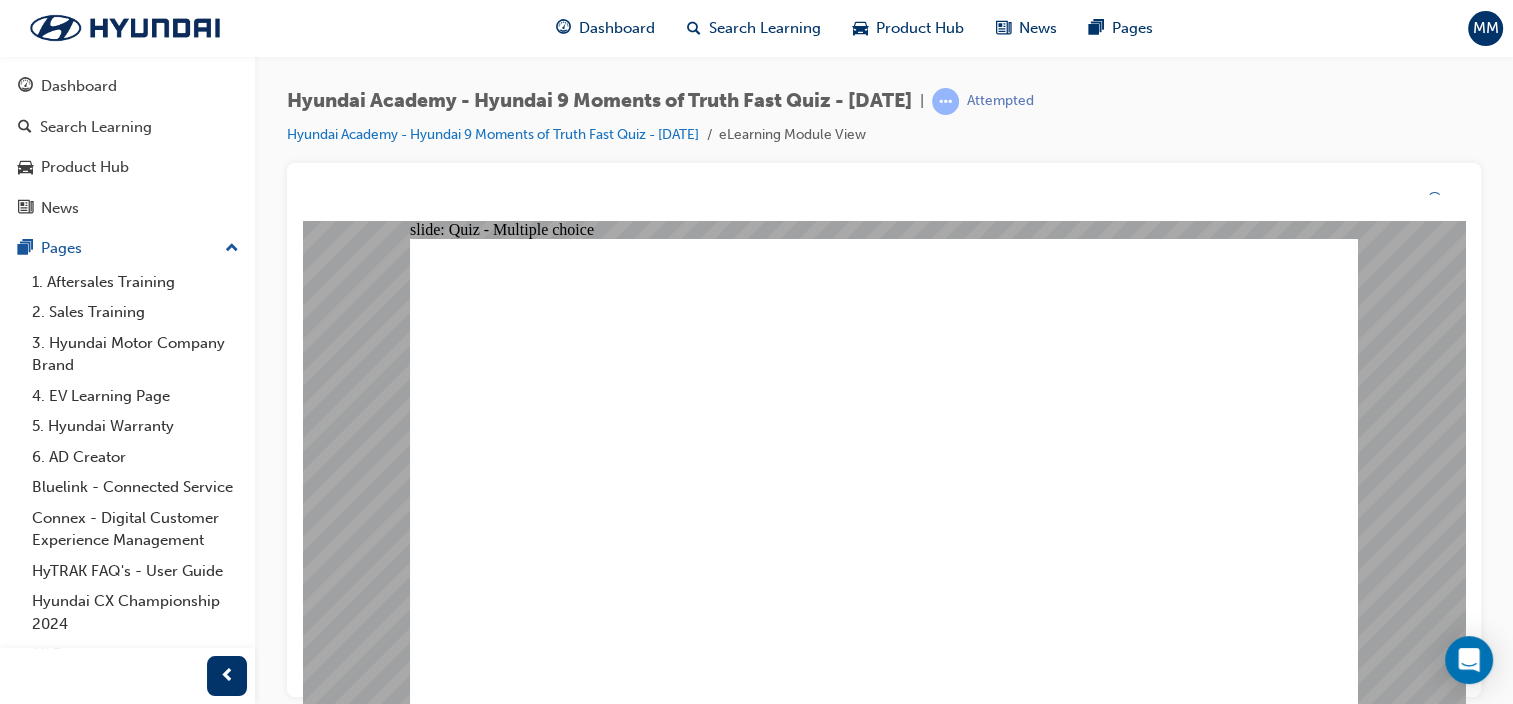 click 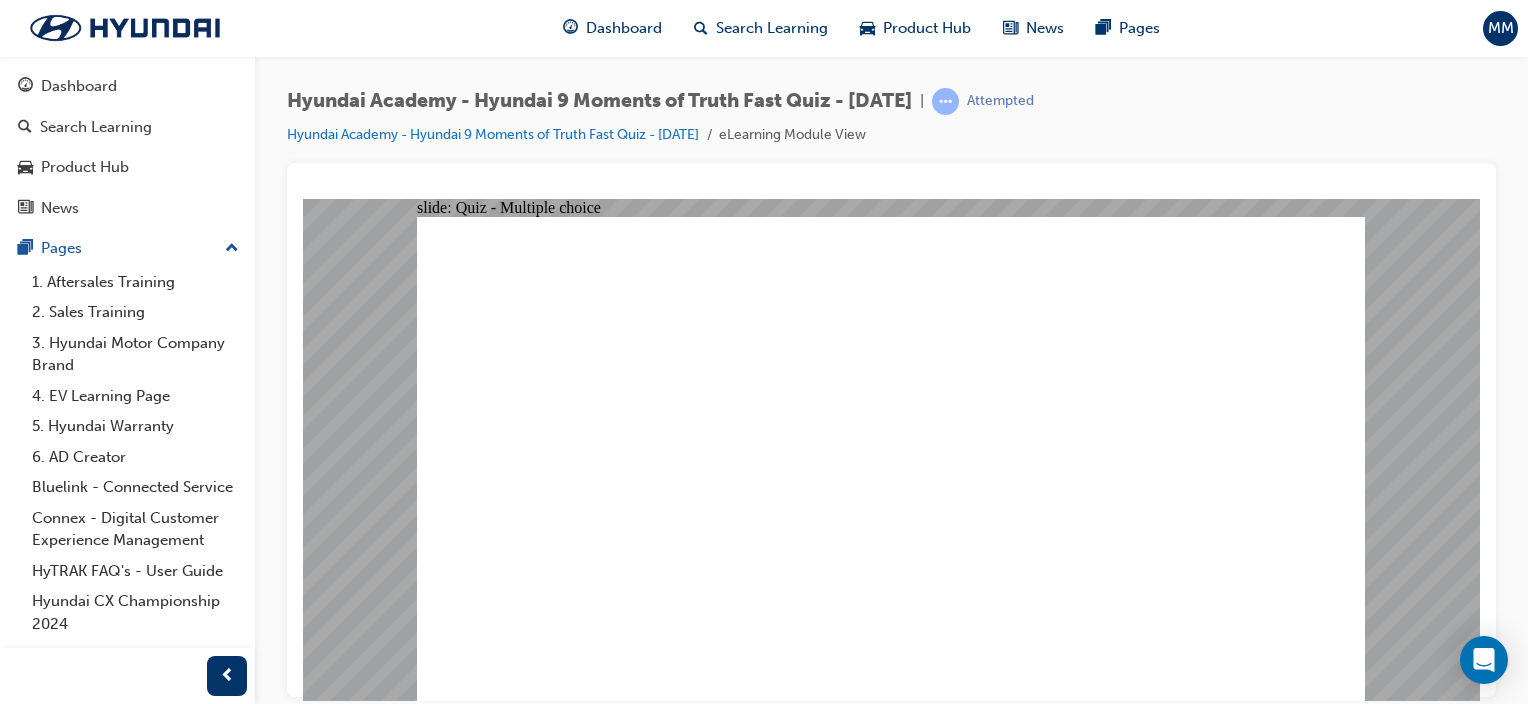 click 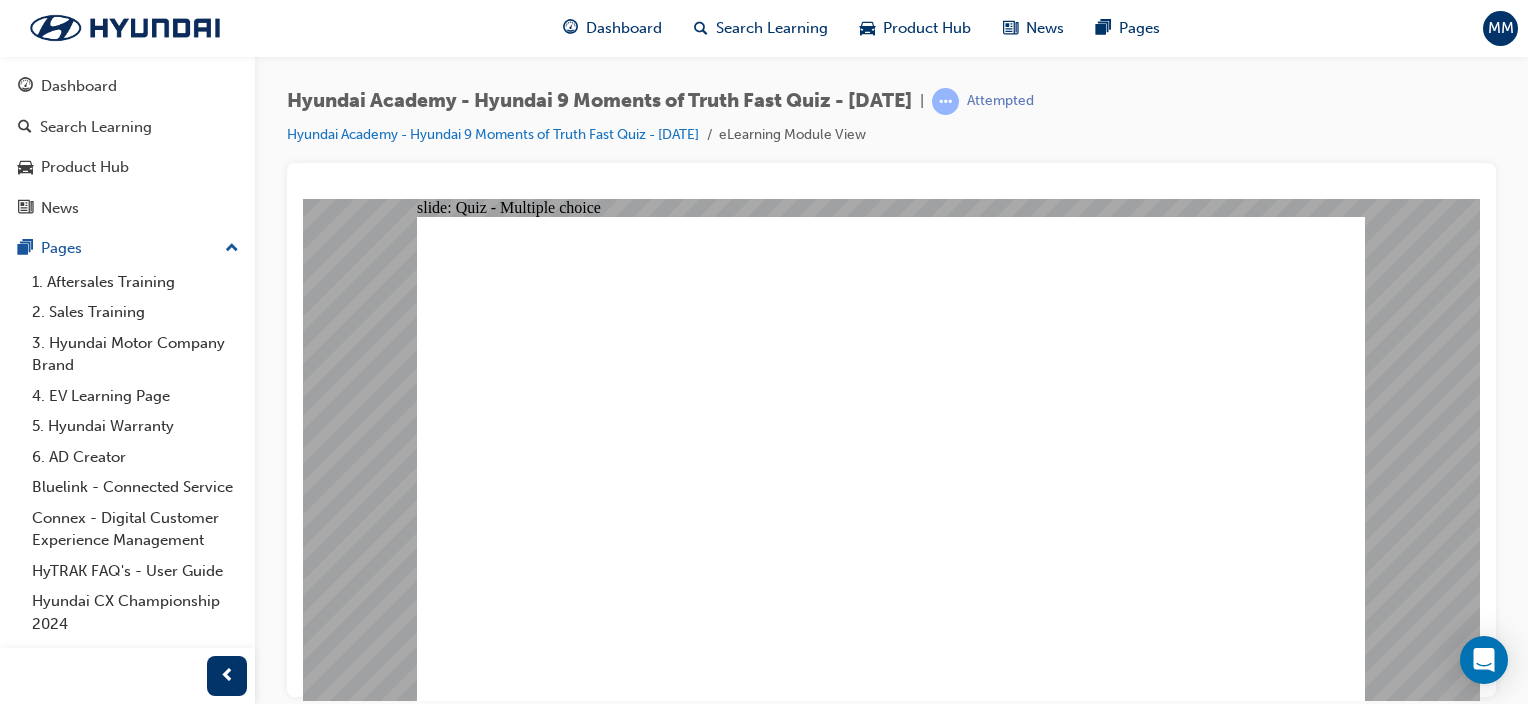 click 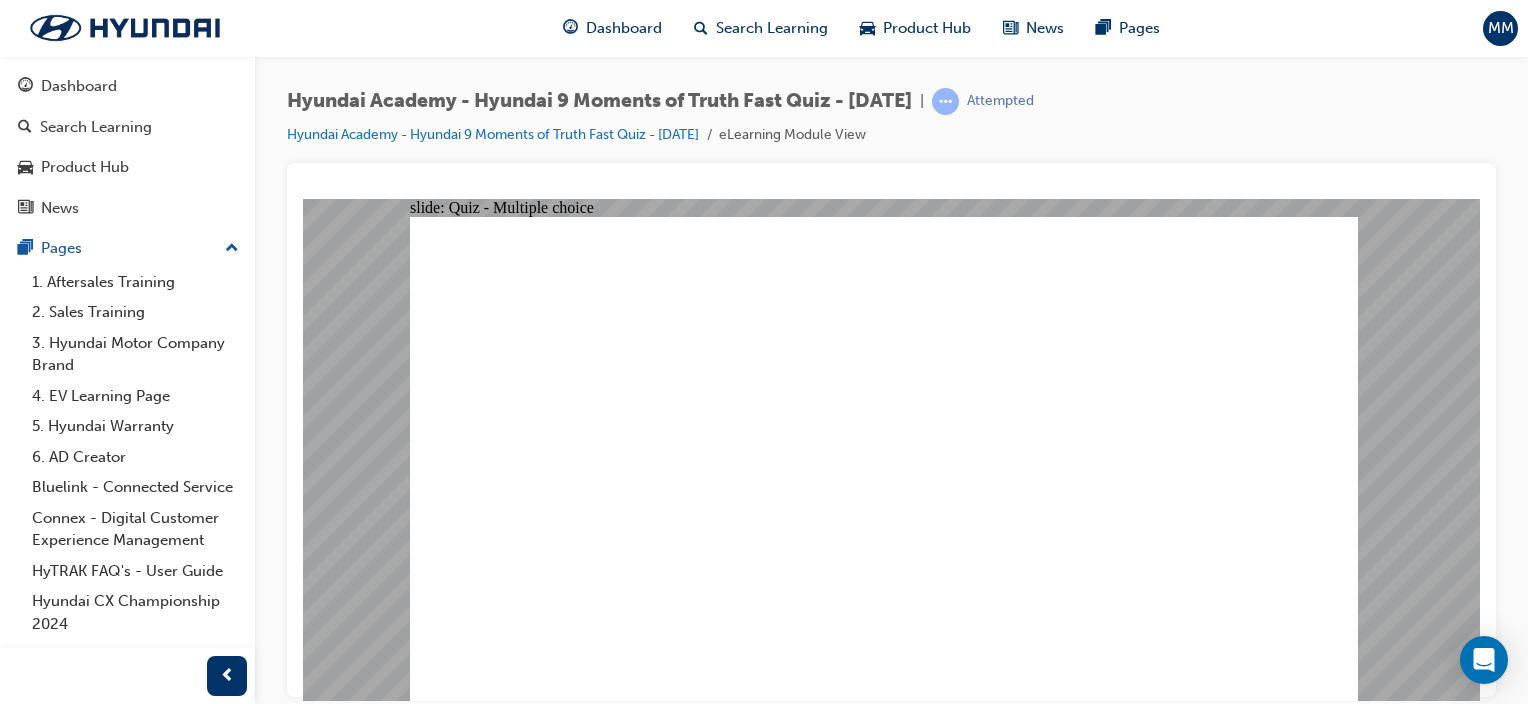 click 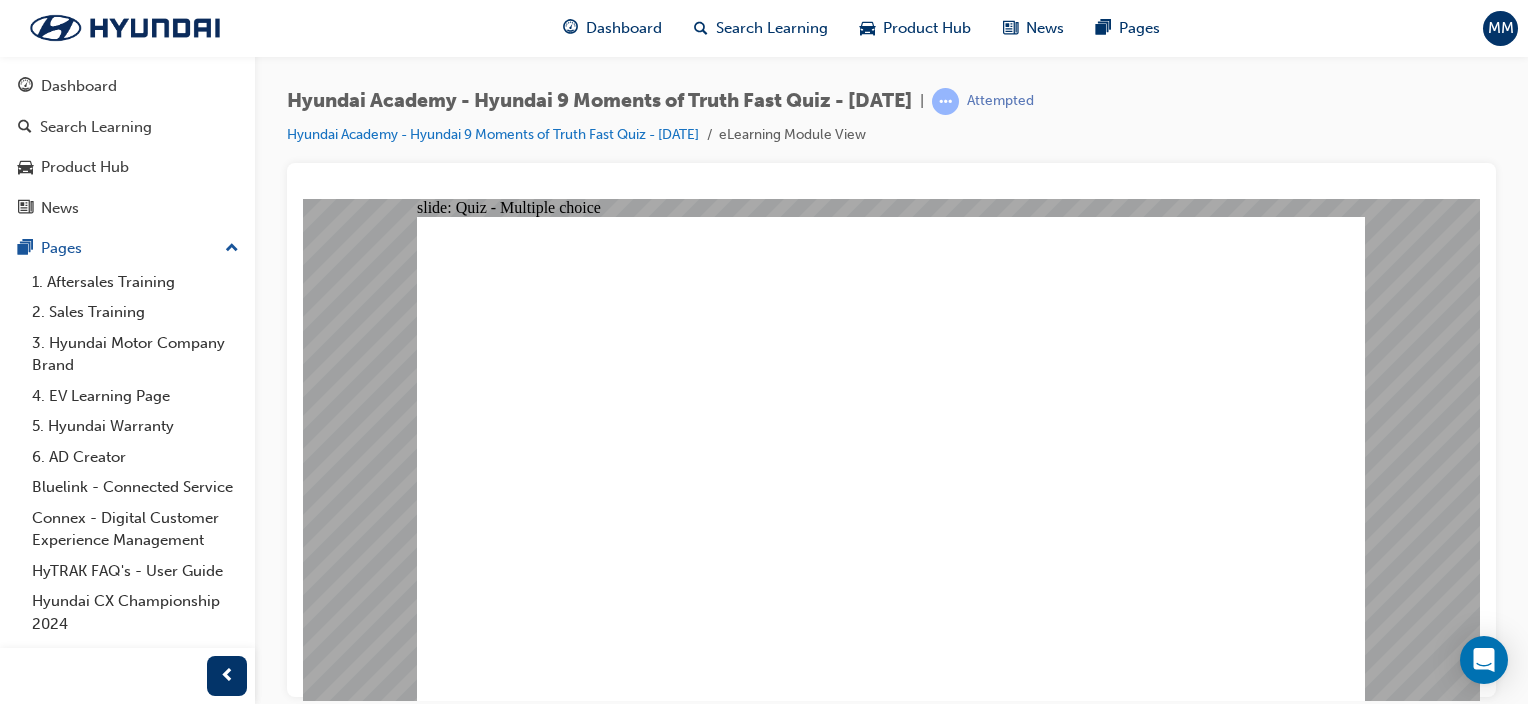click 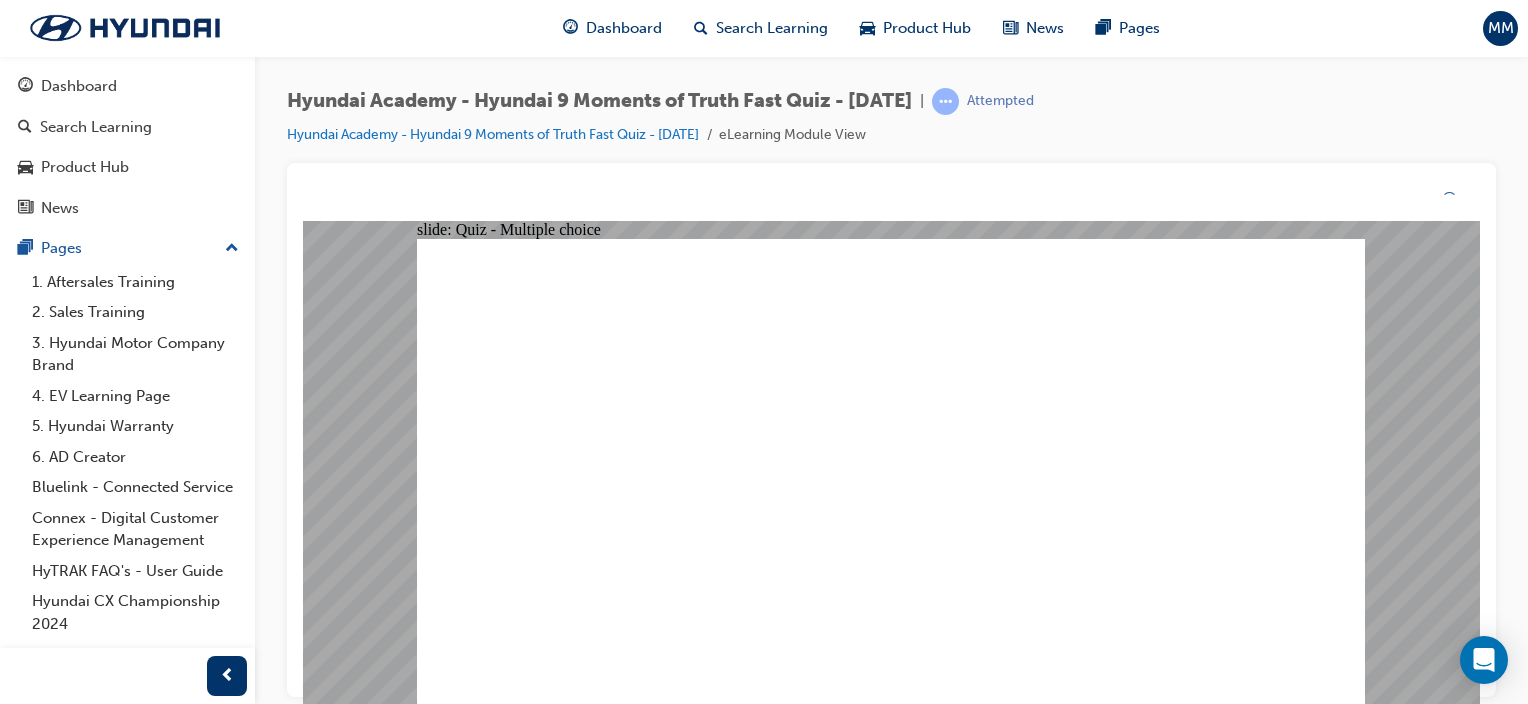 click 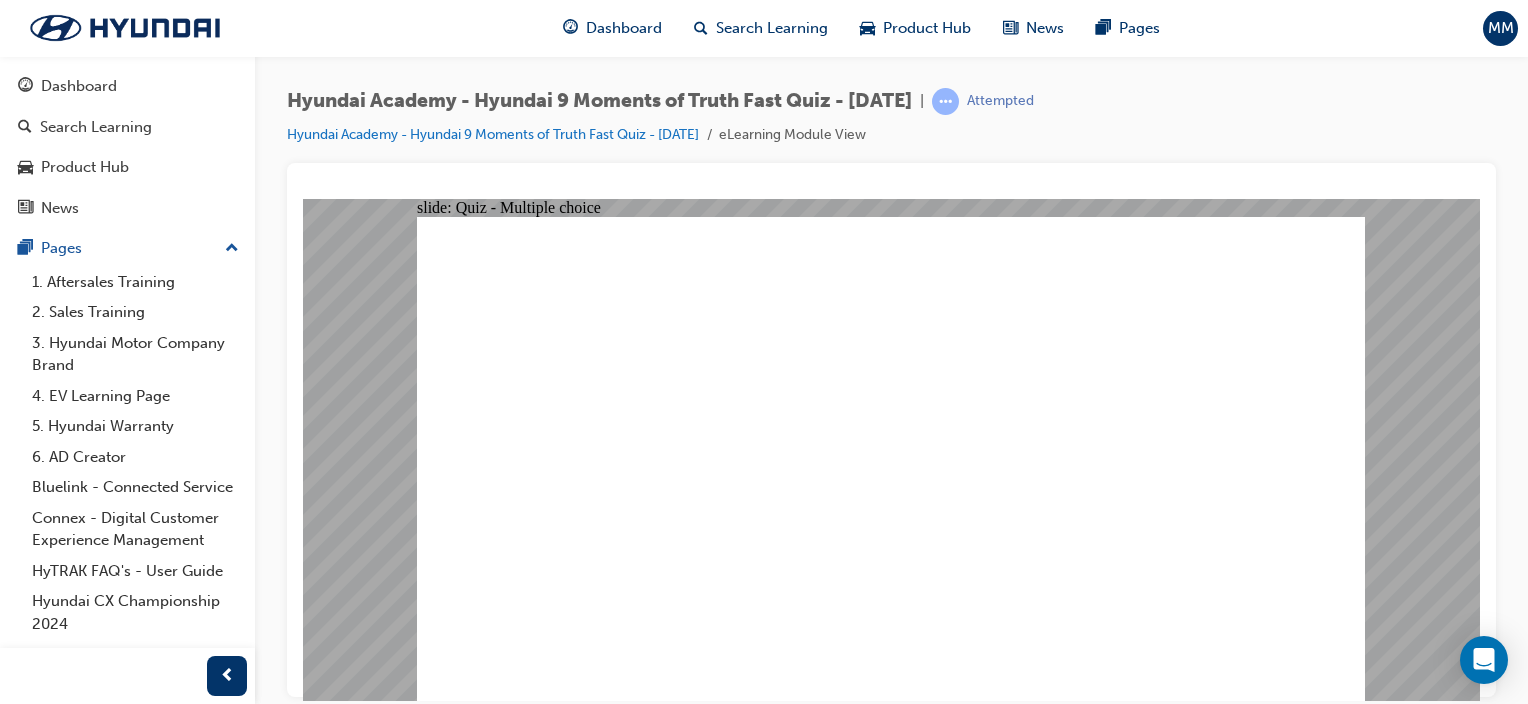 click 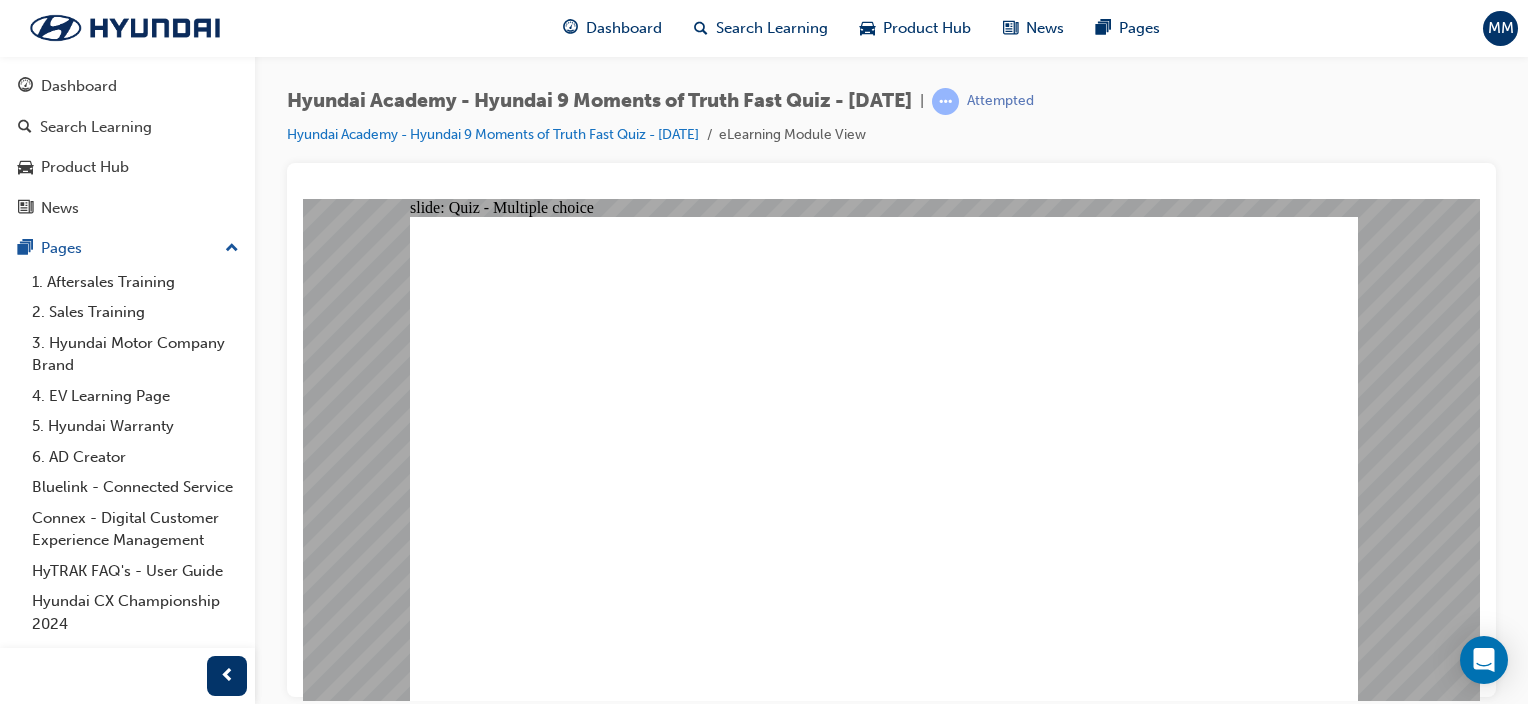 click 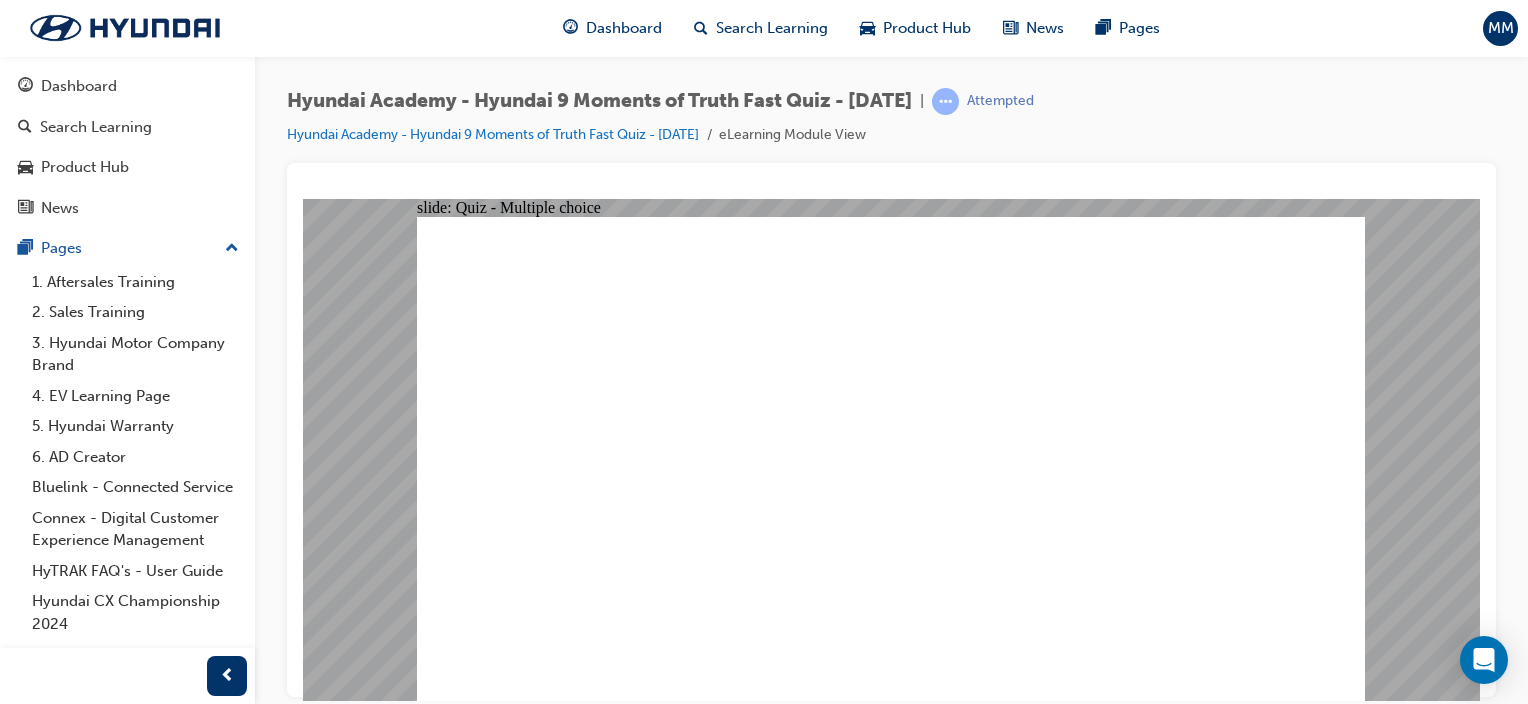 click 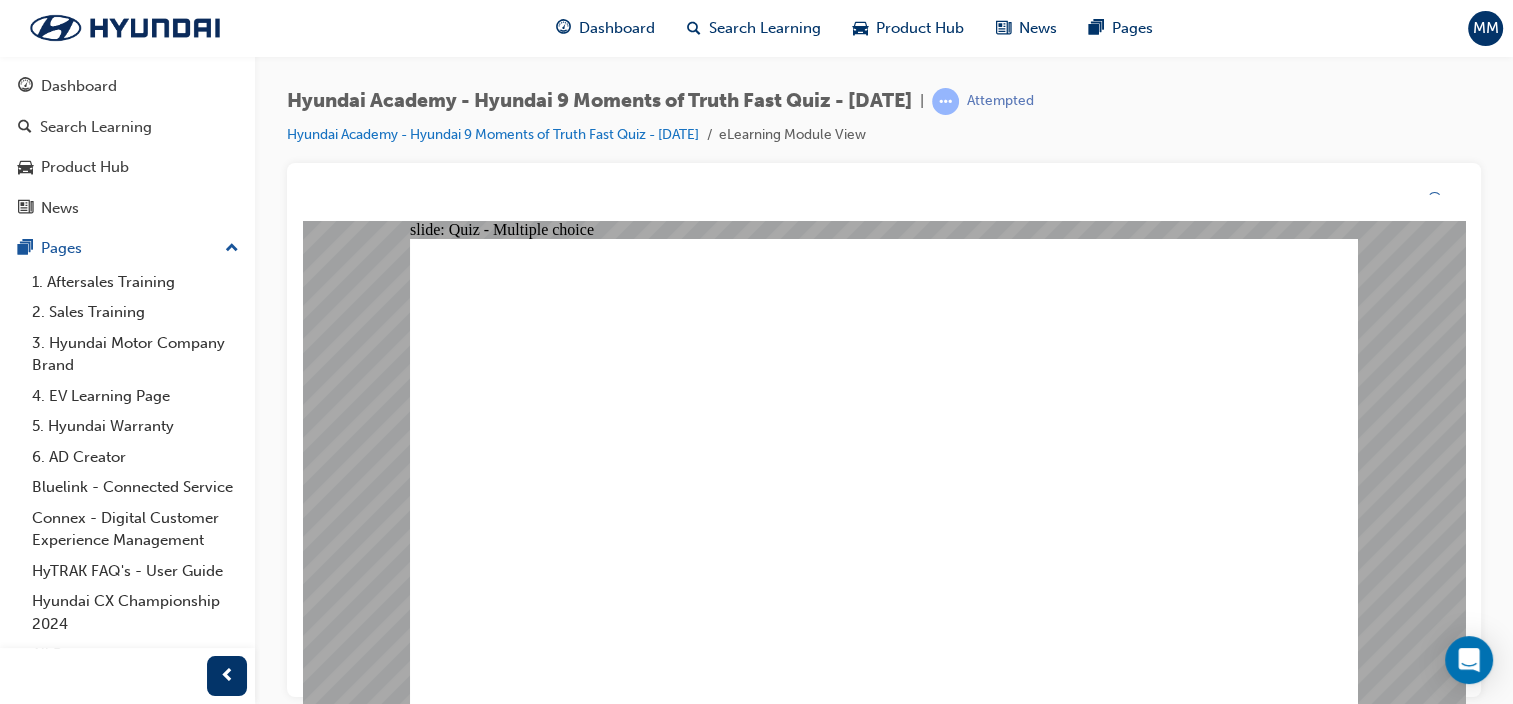 click 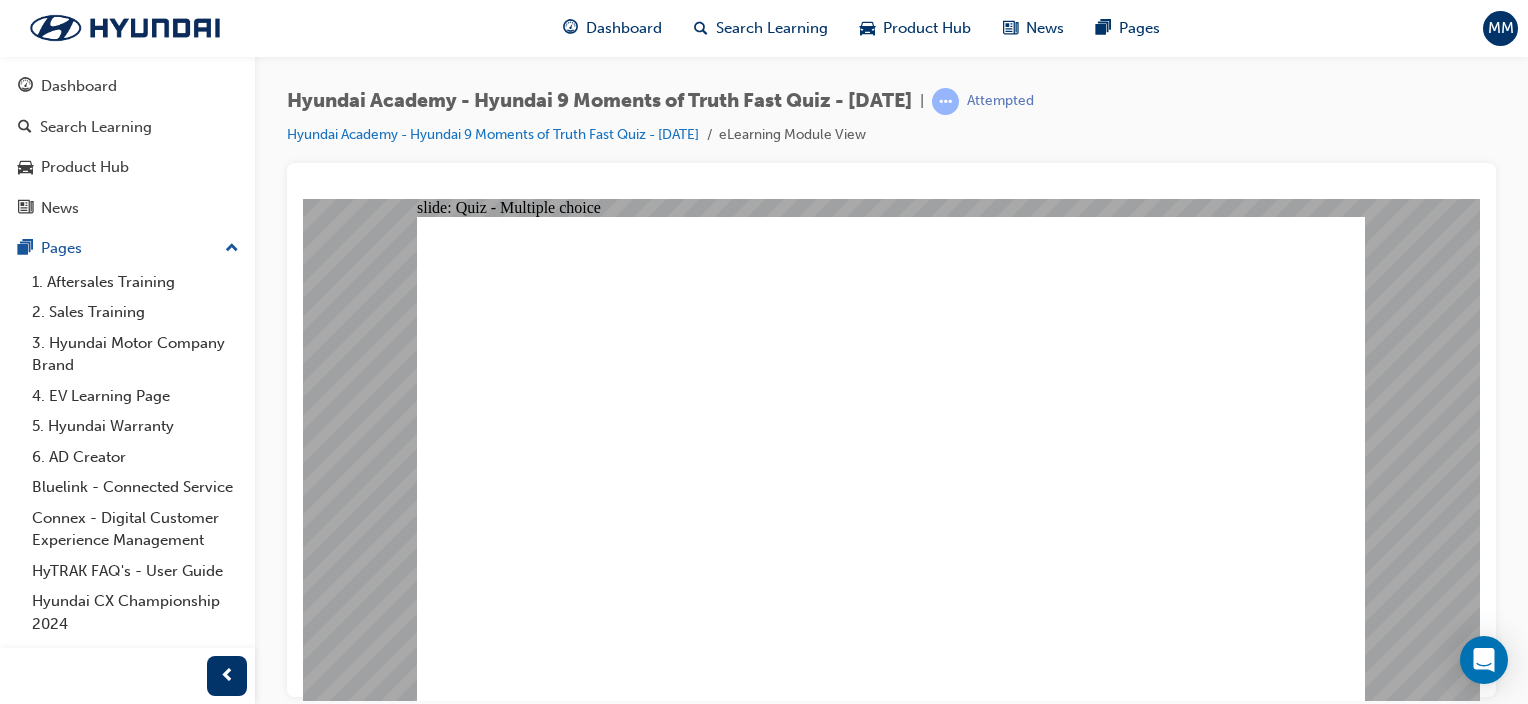 click 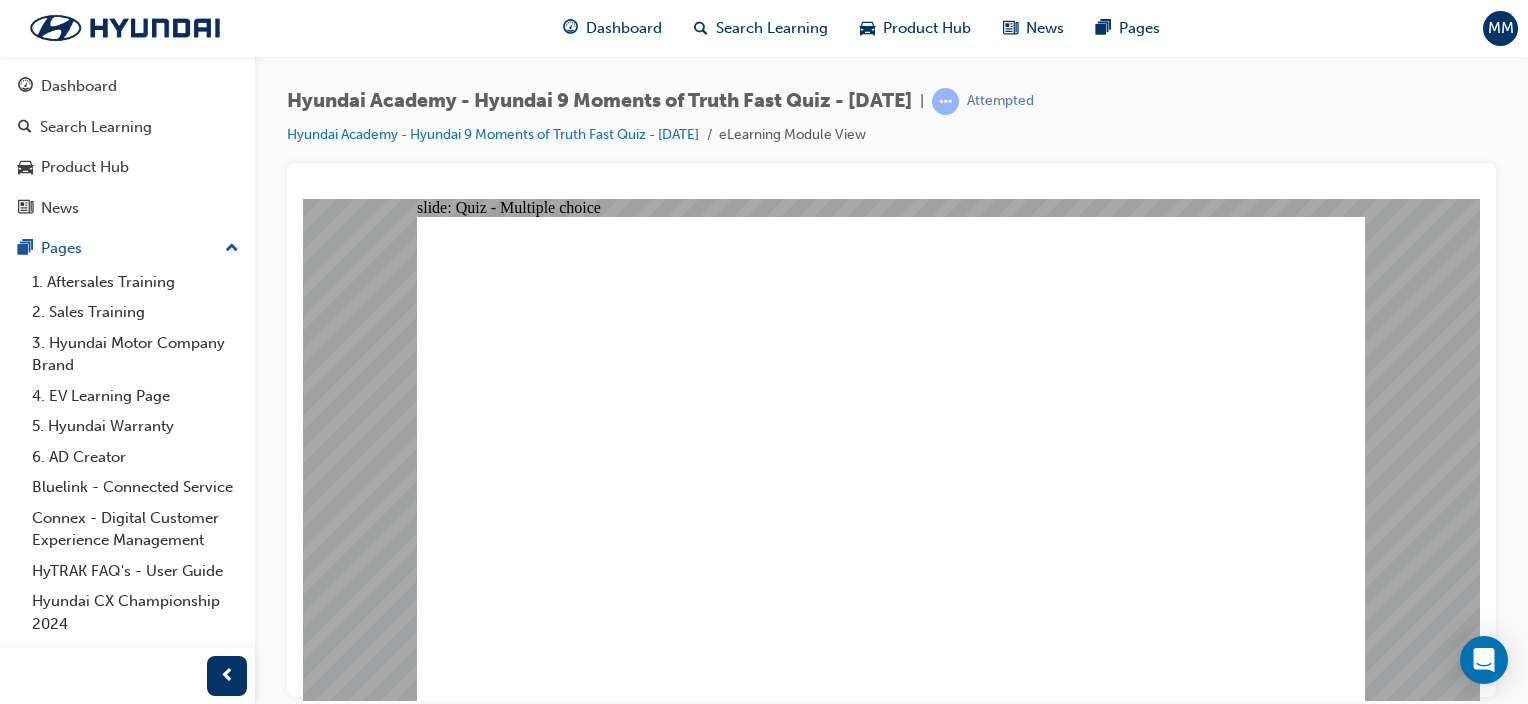 click 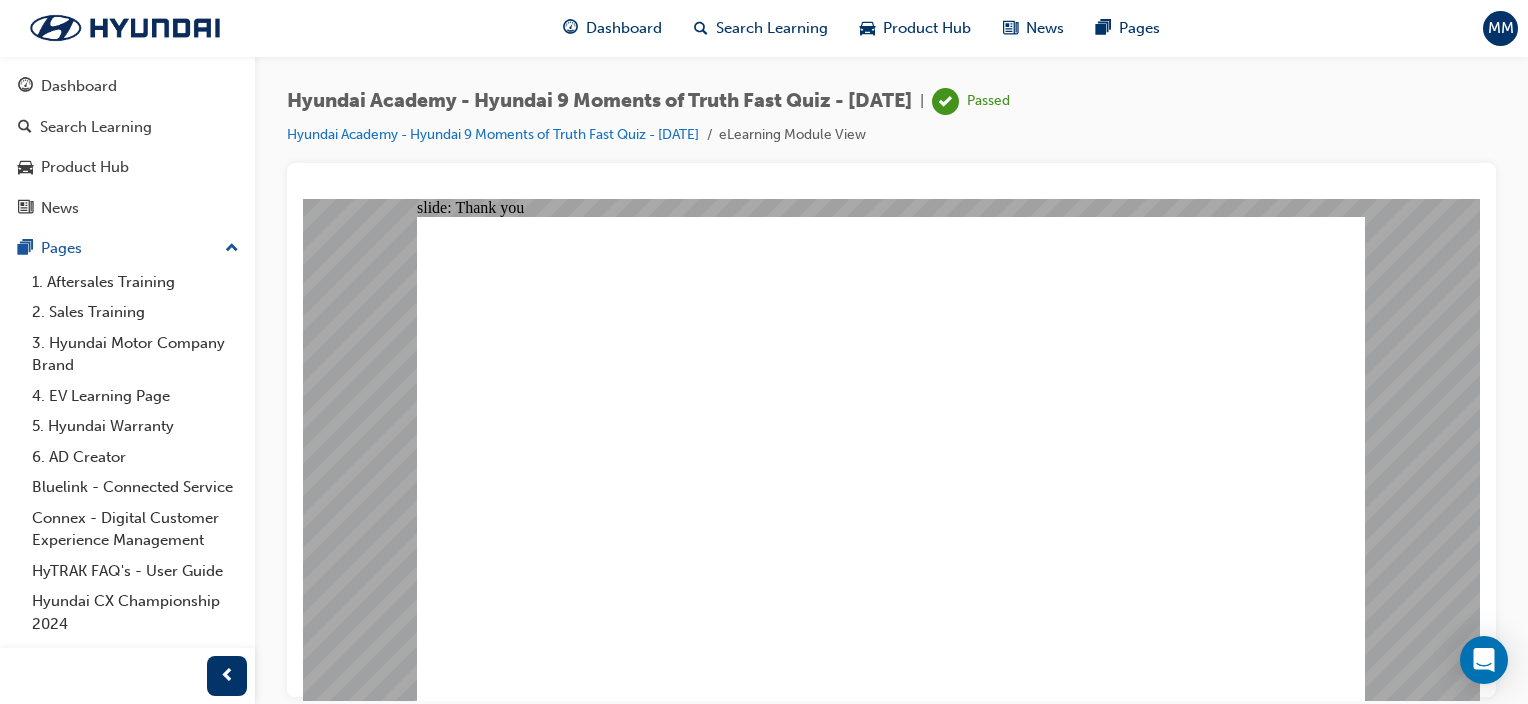 drag, startPoint x: 1050, startPoint y: 658, endPoint x: 904, endPoint y: 590, distance: 161.05899 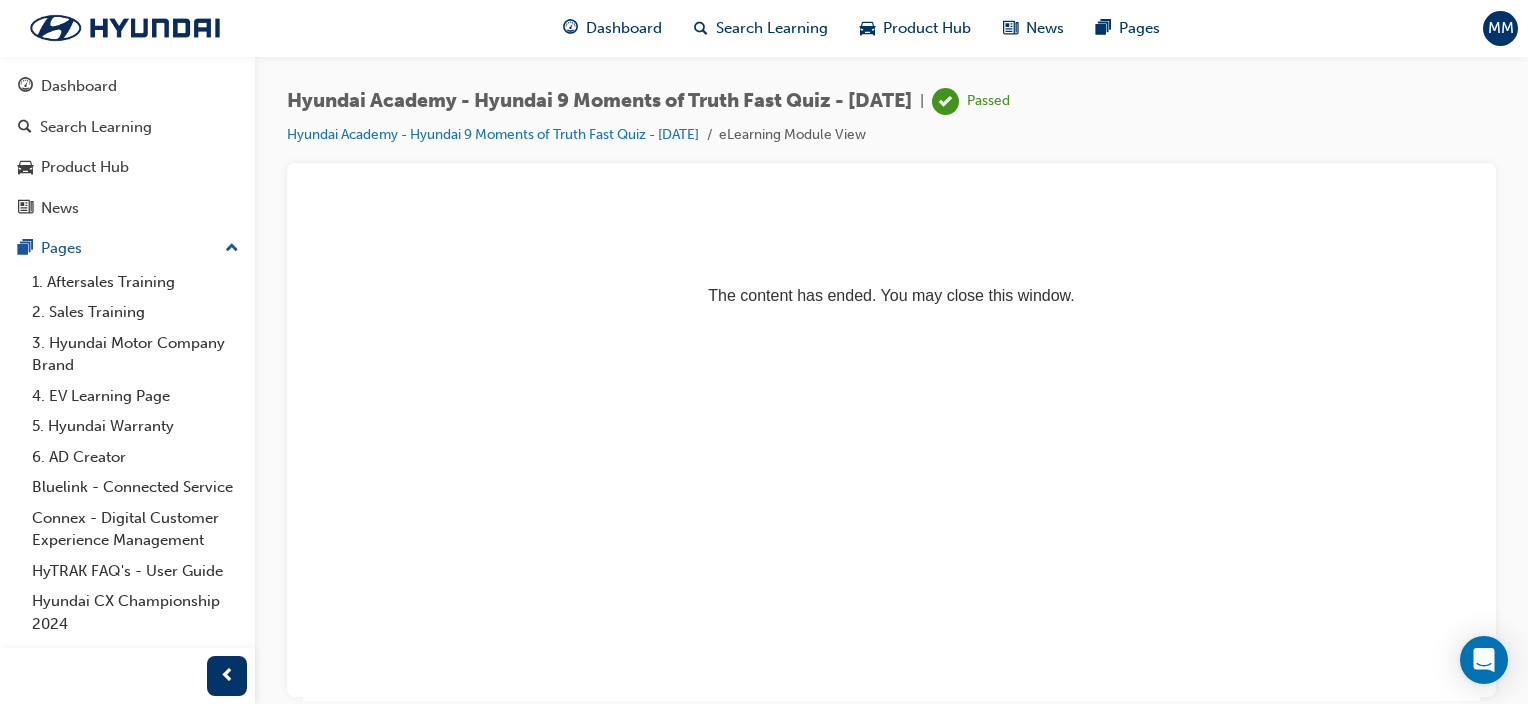 scroll, scrollTop: 0, scrollLeft: 0, axis: both 